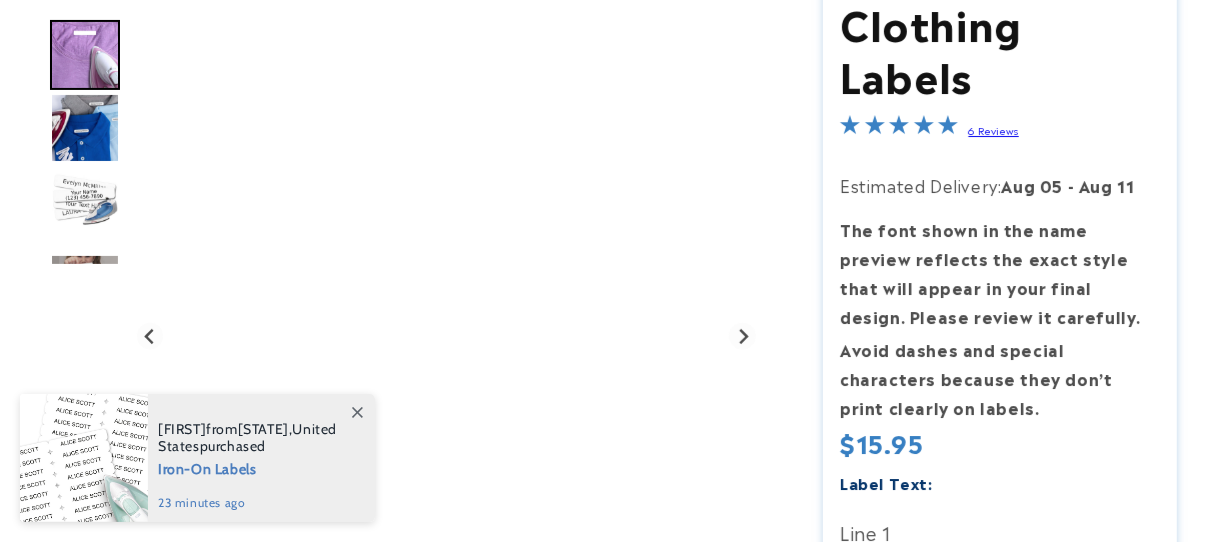 scroll, scrollTop: 266, scrollLeft: 0, axis: vertical 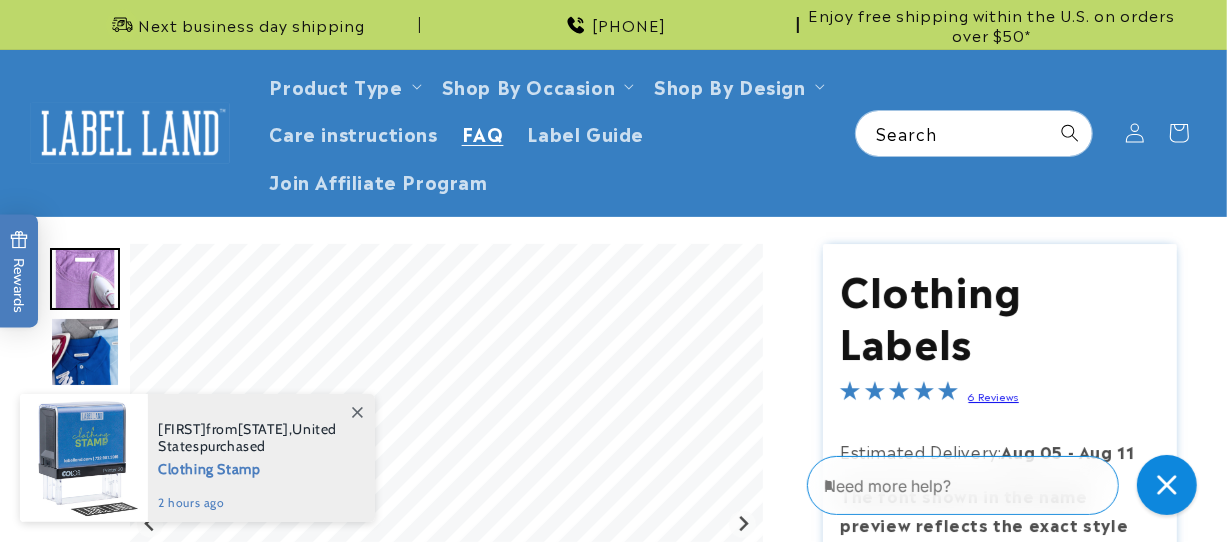 click on "FAQ" at bounding box center [483, 132] 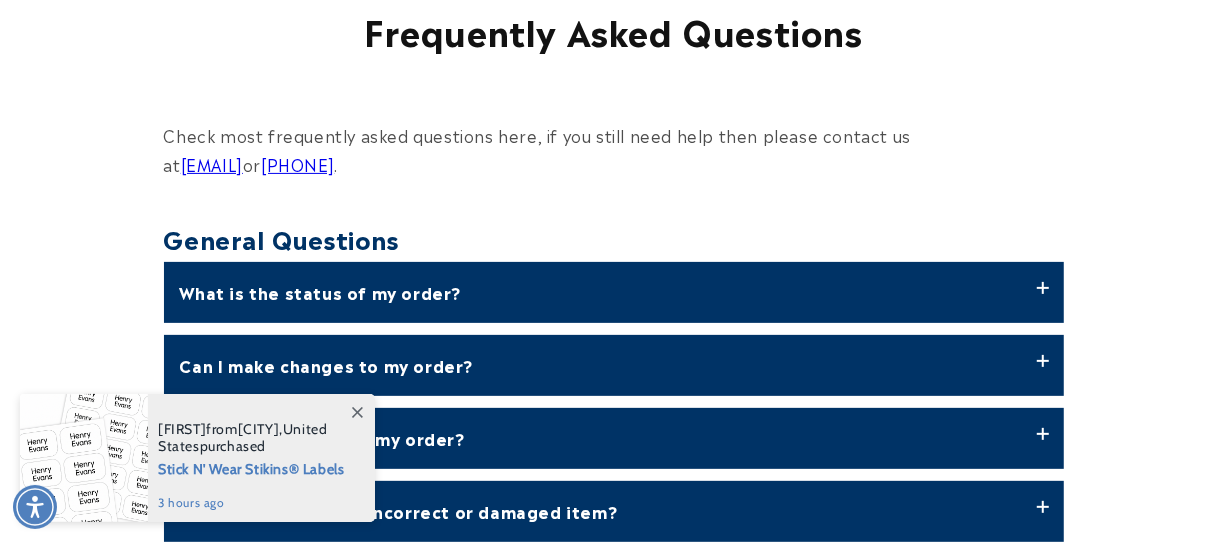 scroll, scrollTop: 533, scrollLeft: 0, axis: vertical 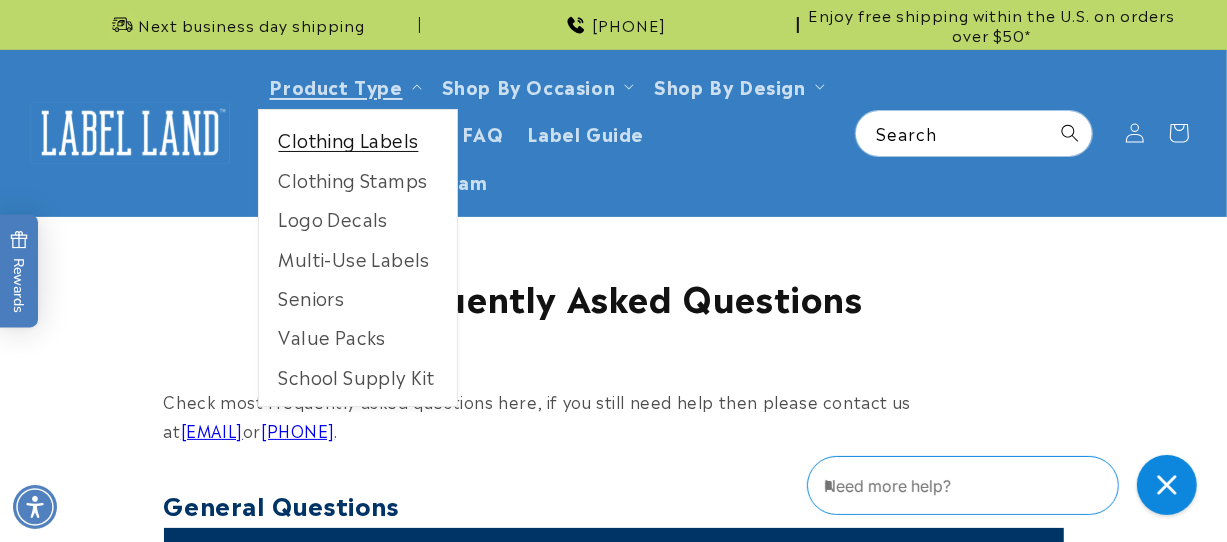 click on "Clothing Labels" at bounding box center (358, 139) 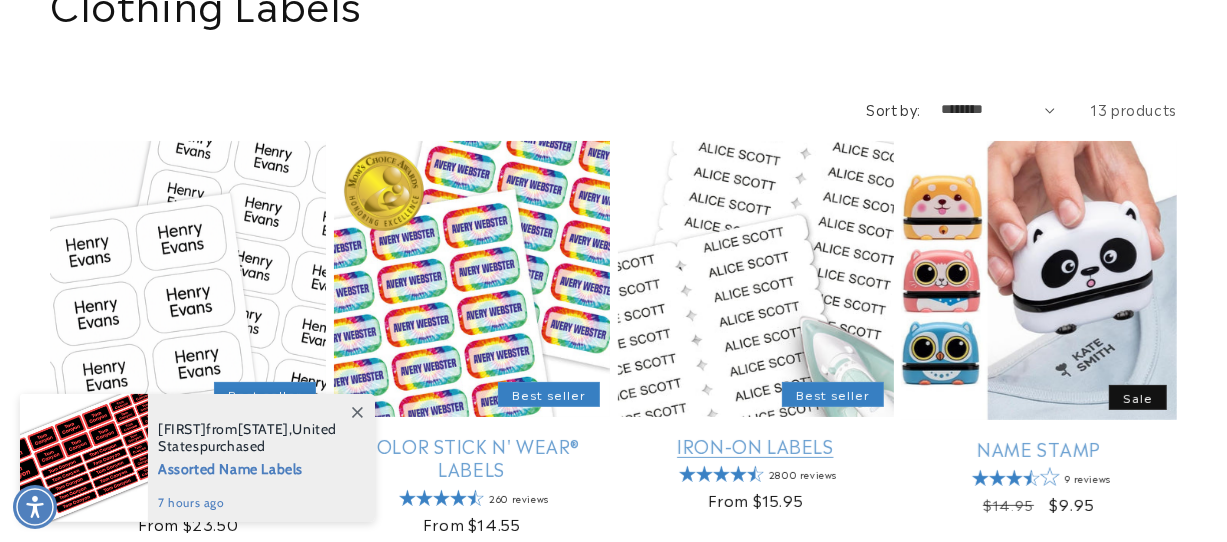 scroll, scrollTop: 266, scrollLeft: 0, axis: vertical 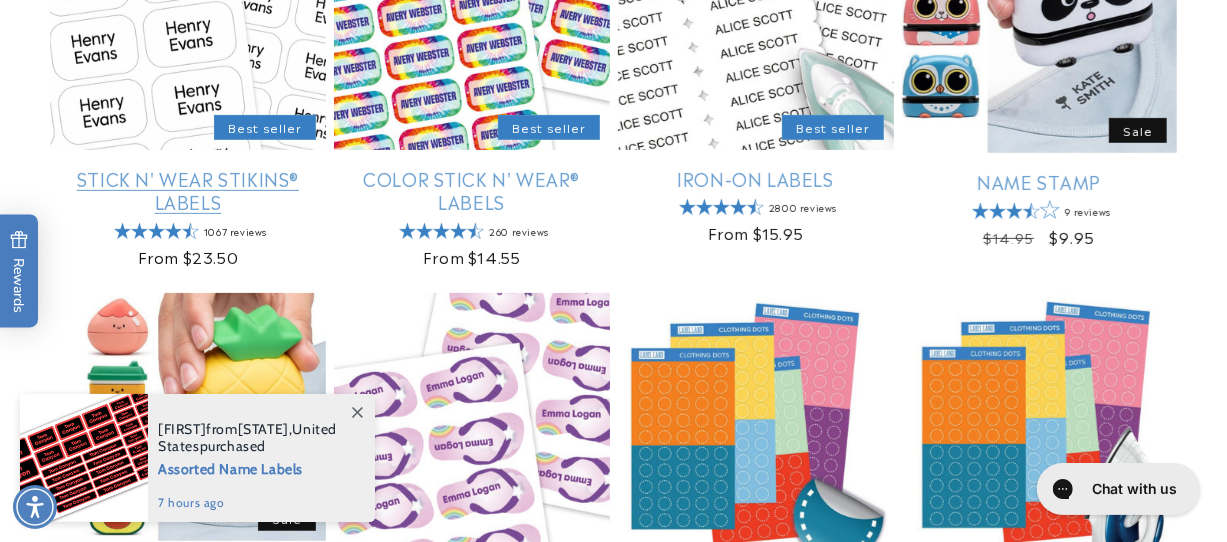 click on "Stick N' Wear Stikins® Labels" at bounding box center [188, 190] 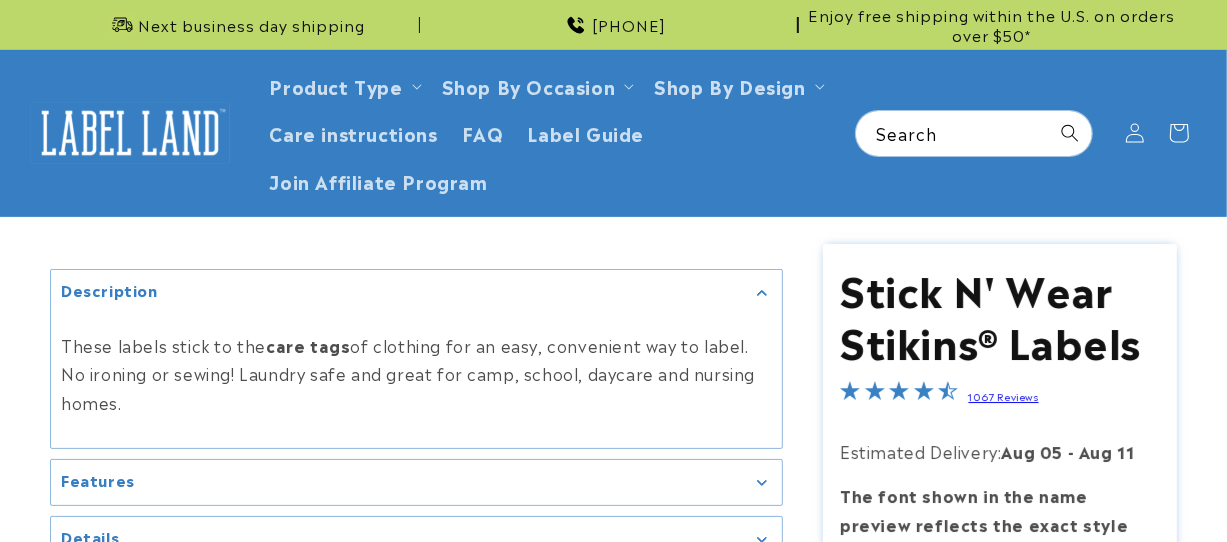 scroll, scrollTop: 266, scrollLeft: 0, axis: vertical 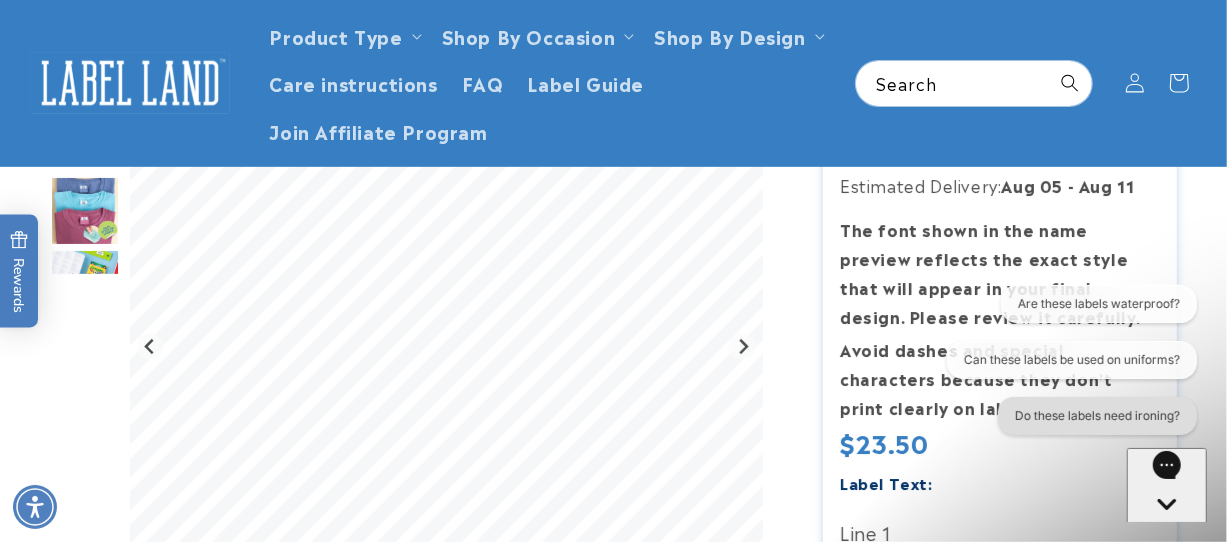 click on "Do these labels need ironing?" at bounding box center (1097, 415) 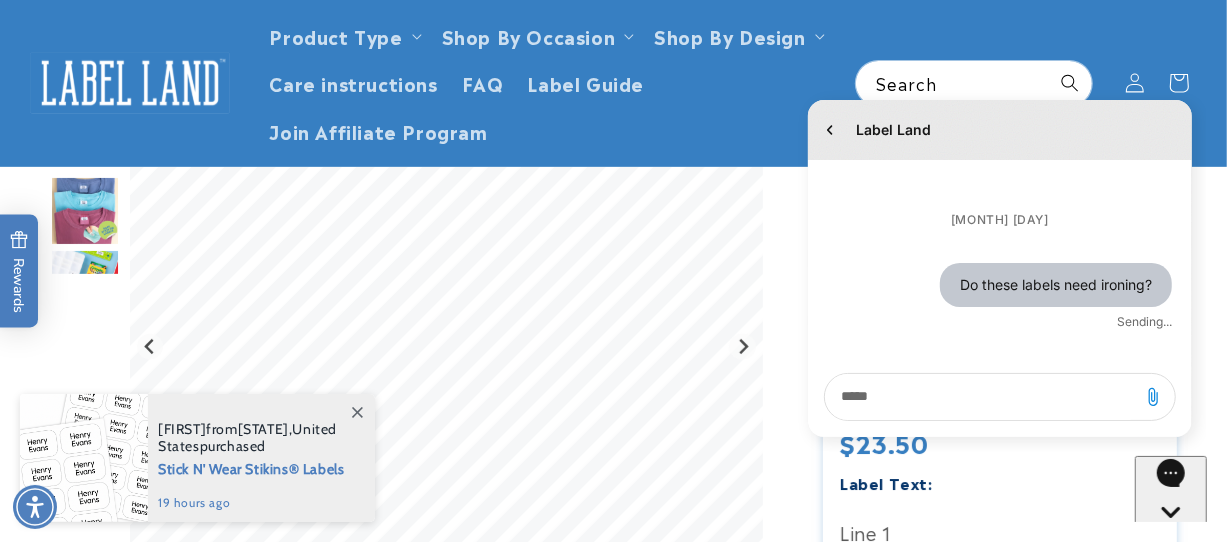 scroll, scrollTop: 0, scrollLeft: 0, axis: both 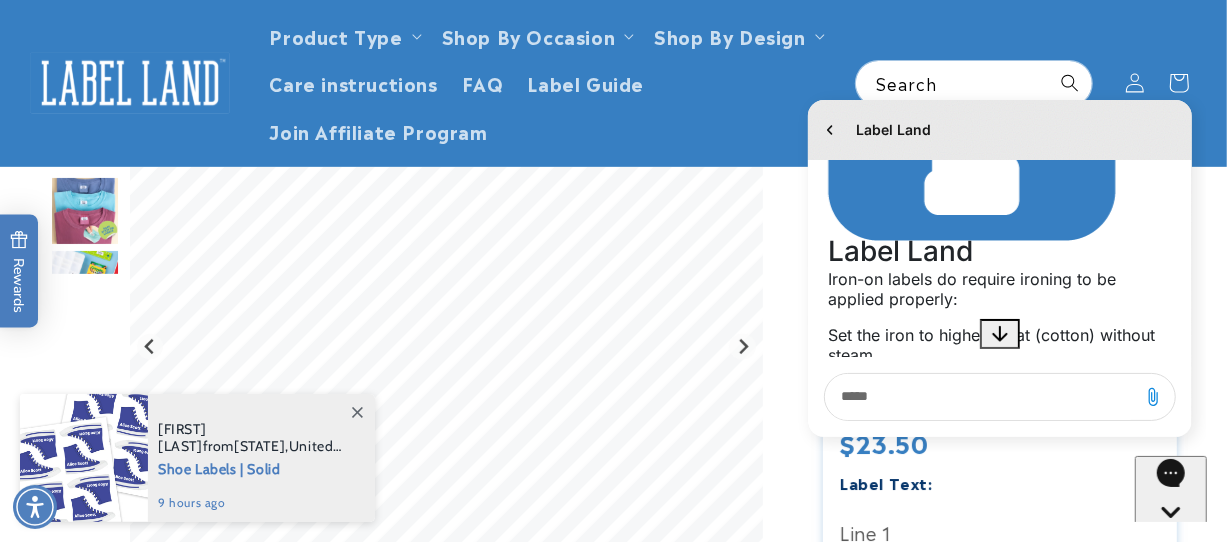 click on "Product Type
Product Type
Clothing Labels
Clothing Stamps
Logo Decals
Multi-Use Labels
Seniors
Value Packs" at bounding box center [613, 83] 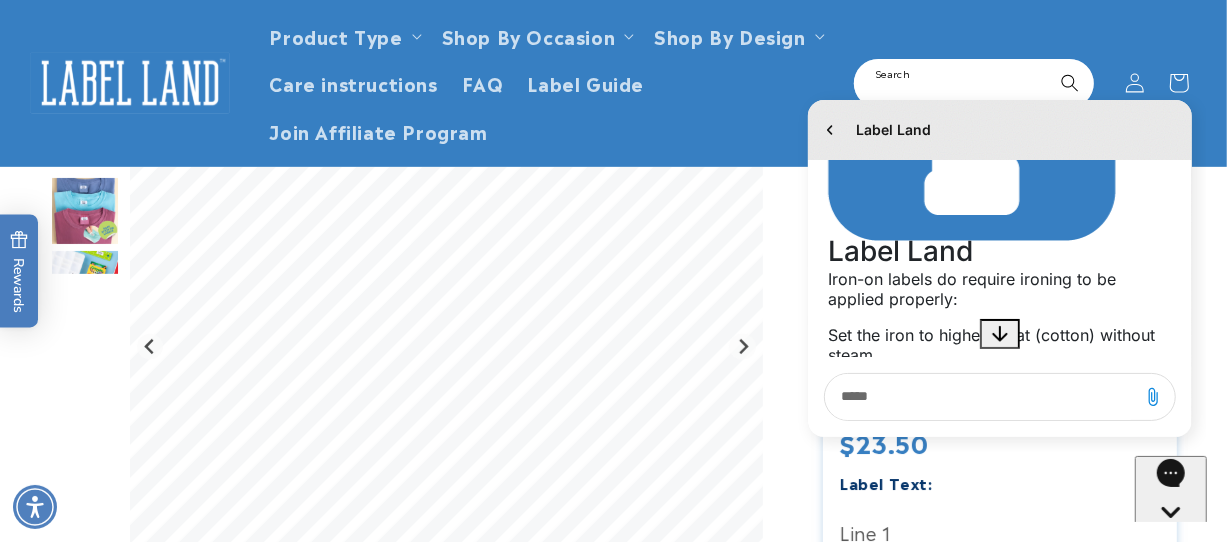 drag, startPoint x: 885, startPoint y: 77, endPoint x: 874, endPoint y: 79, distance: 11.18034 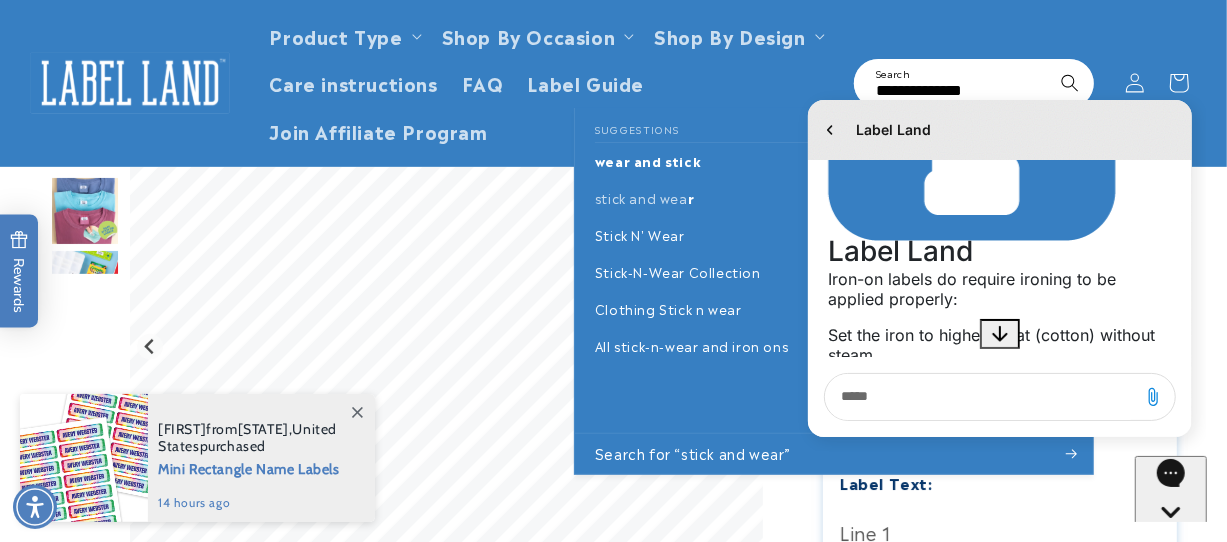 type on "**********" 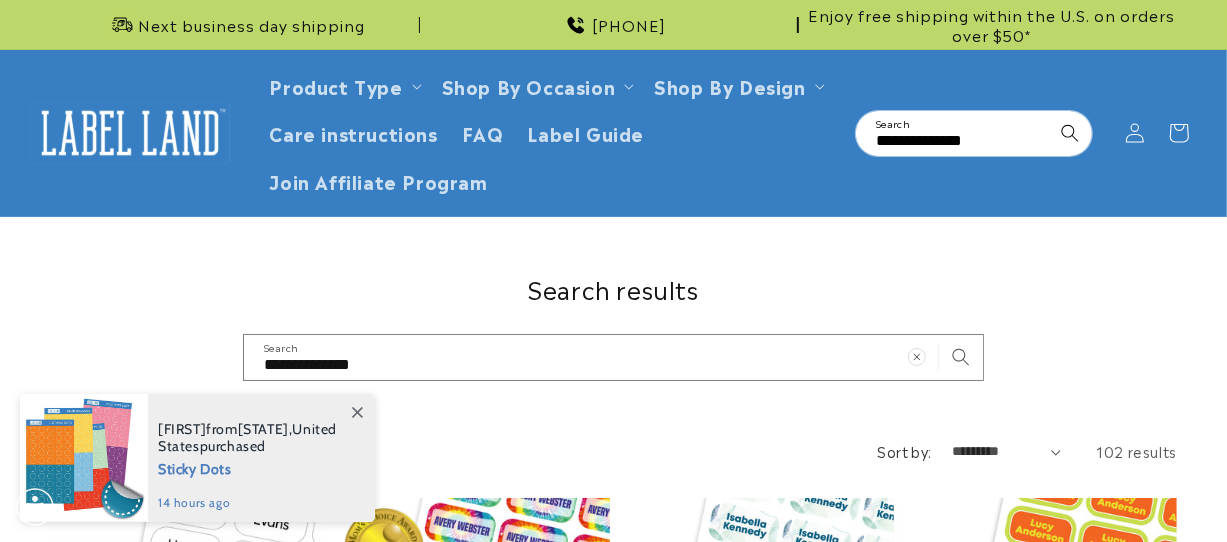 scroll, scrollTop: 266, scrollLeft: 0, axis: vertical 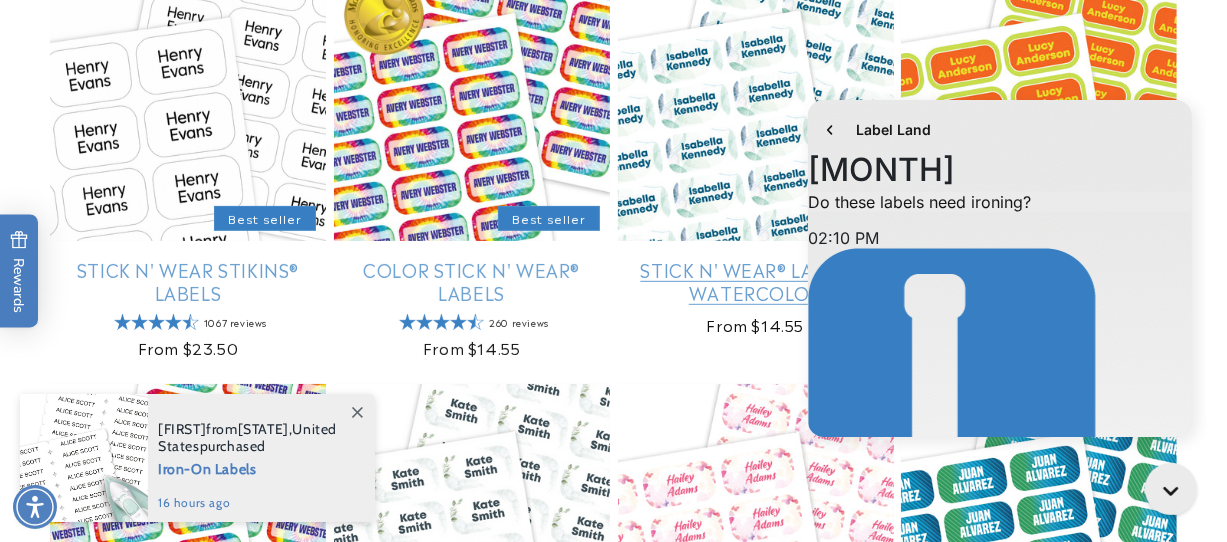 click on "Stick N' Wear® Labels | Watercolor" at bounding box center (756, 281) 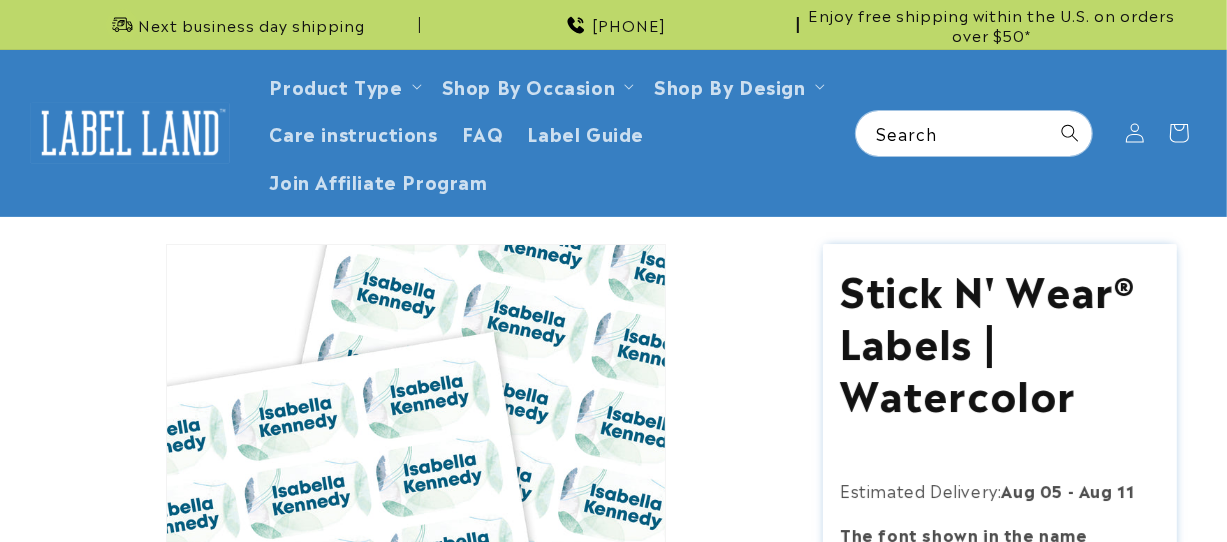 scroll, scrollTop: 61, scrollLeft: 0, axis: vertical 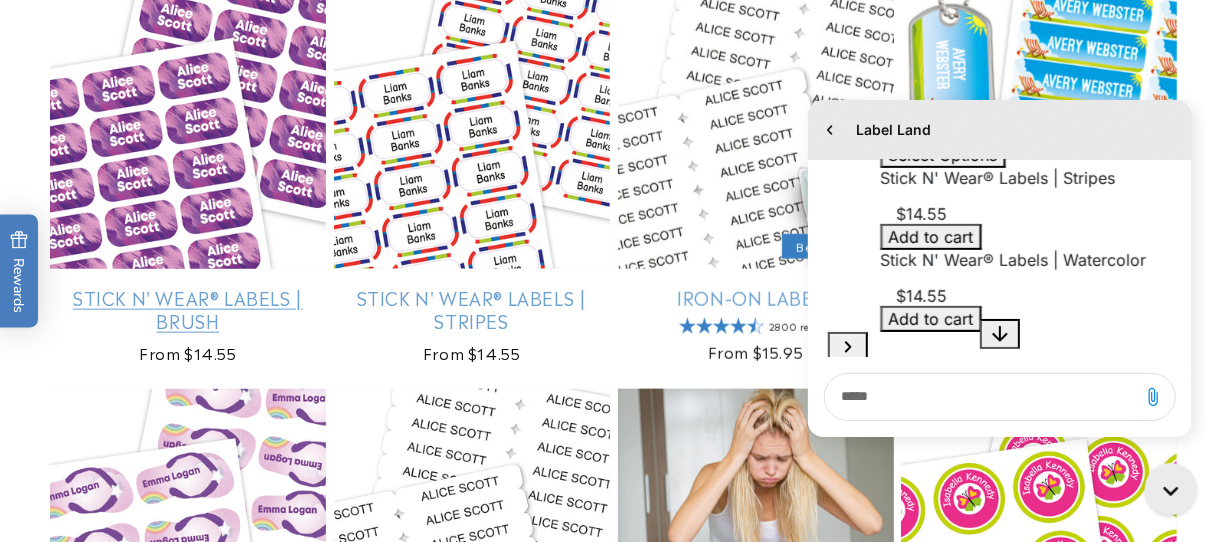 click on "Stick N' Wear® Labels | Brush" at bounding box center (188, 309) 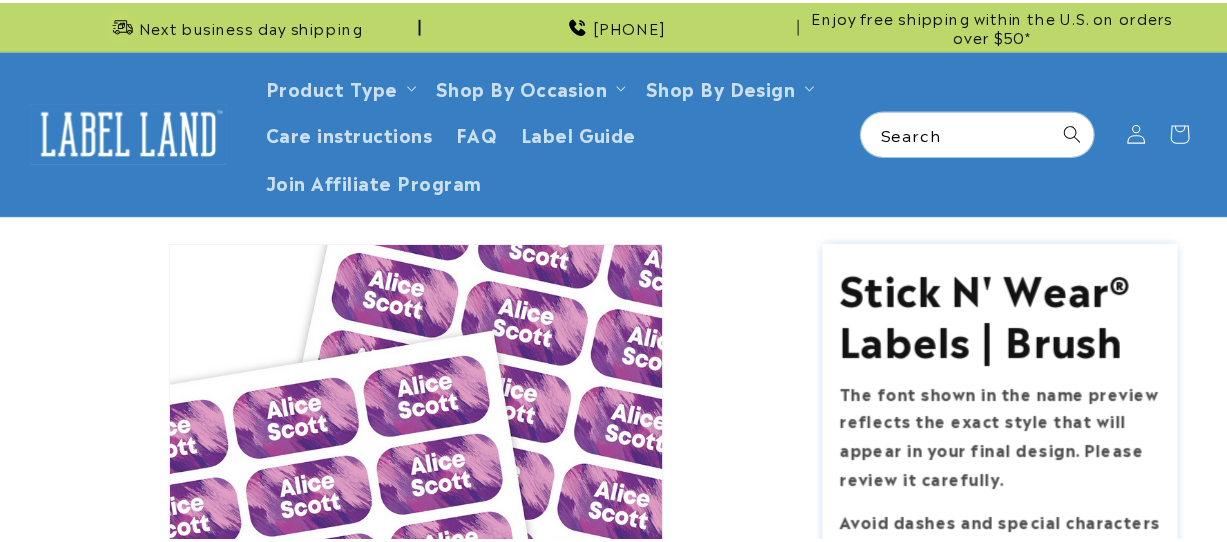 scroll, scrollTop: 0, scrollLeft: 0, axis: both 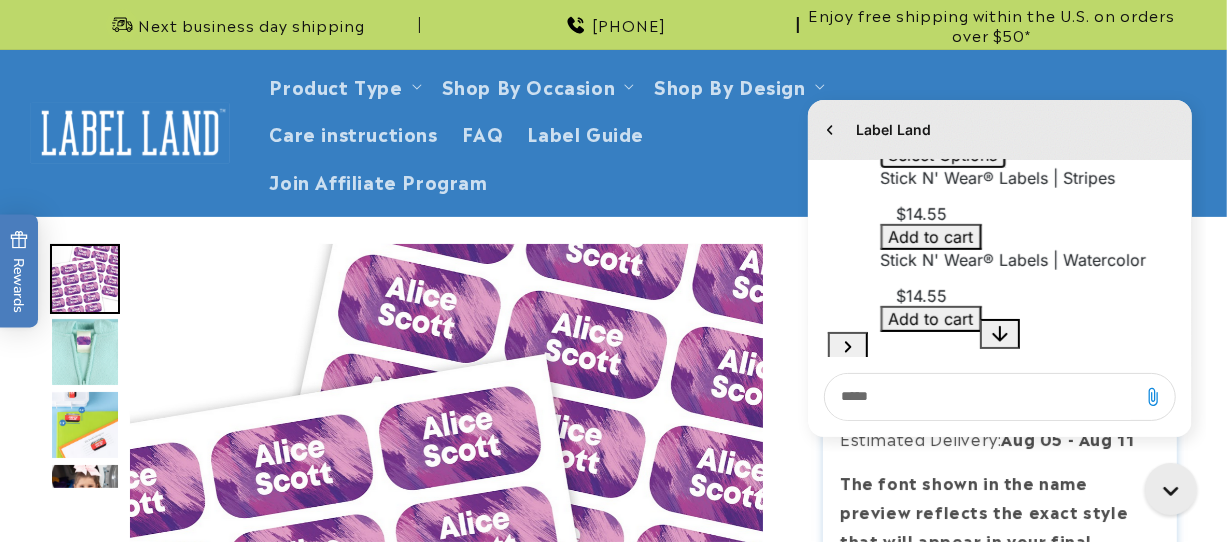 click on "Select Options" at bounding box center [942, 154] 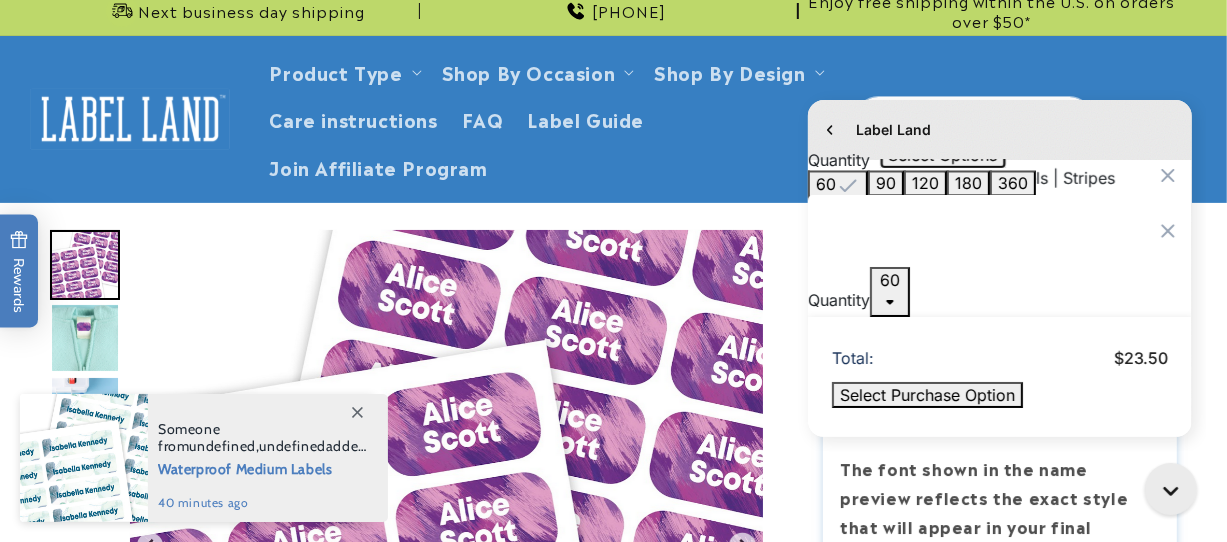 scroll, scrollTop: 0, scrollLeft: 0, axis: both 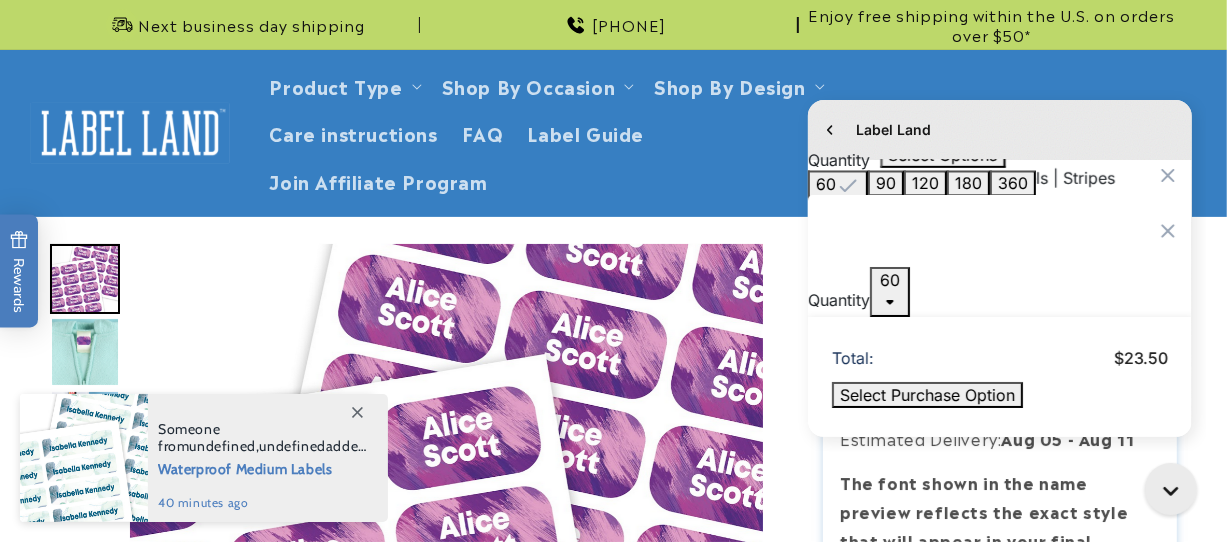 click 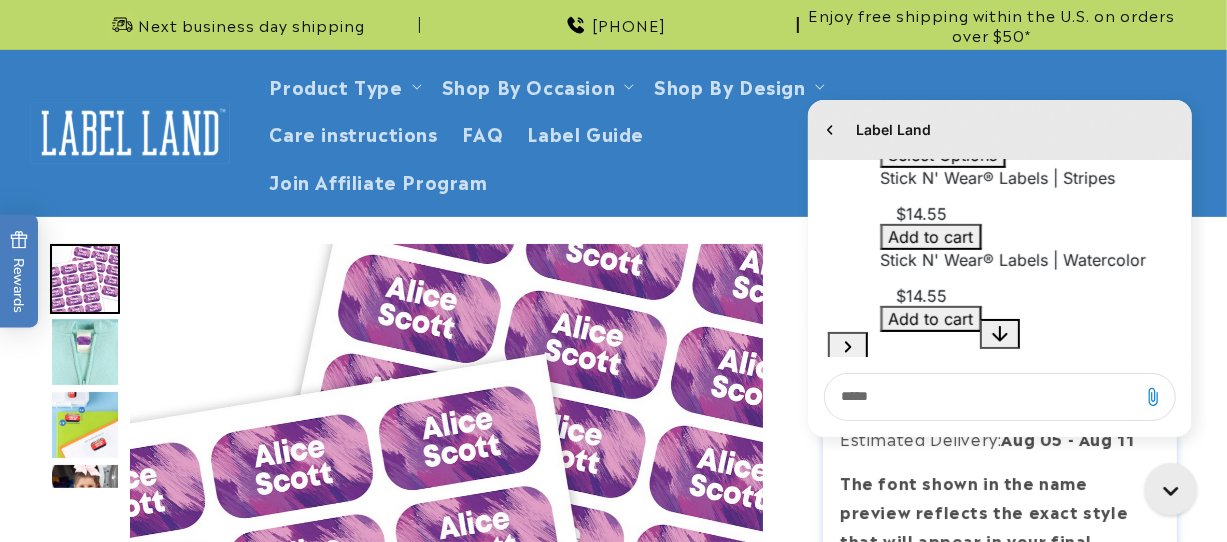click on "Product Type
Product Type
Clothing Labels
Clothing Stamps
Logo Decals
Multi-Use Labels
Seniors
Value Packs" at bounding box center (613, 133) 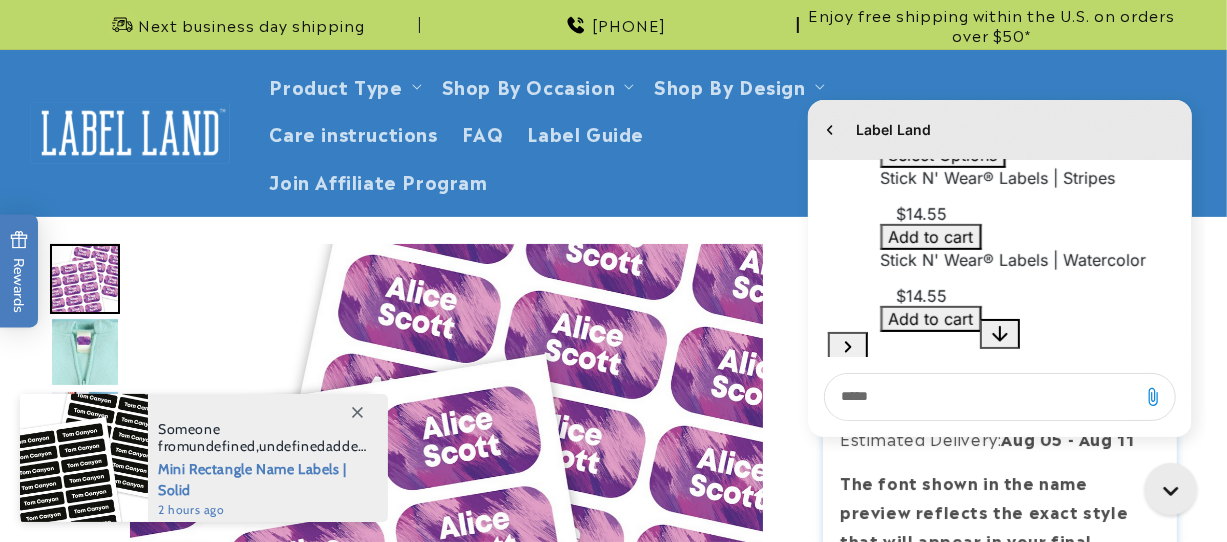 click at bounding box center [446, 560] 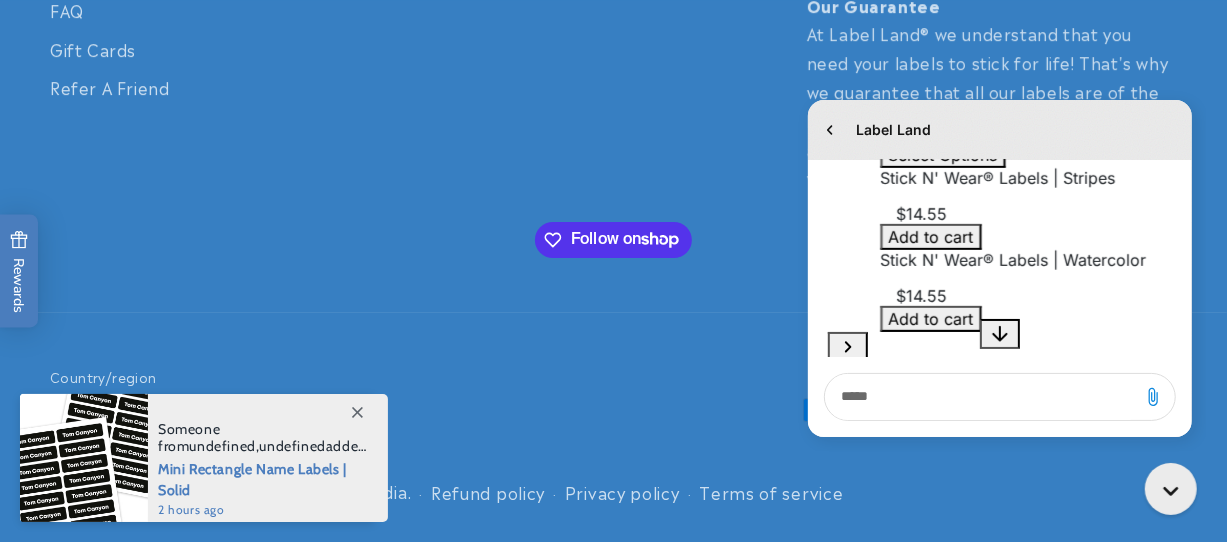 scroll, scrollTop: 4280, scrollLeft: 0, axis: vertical 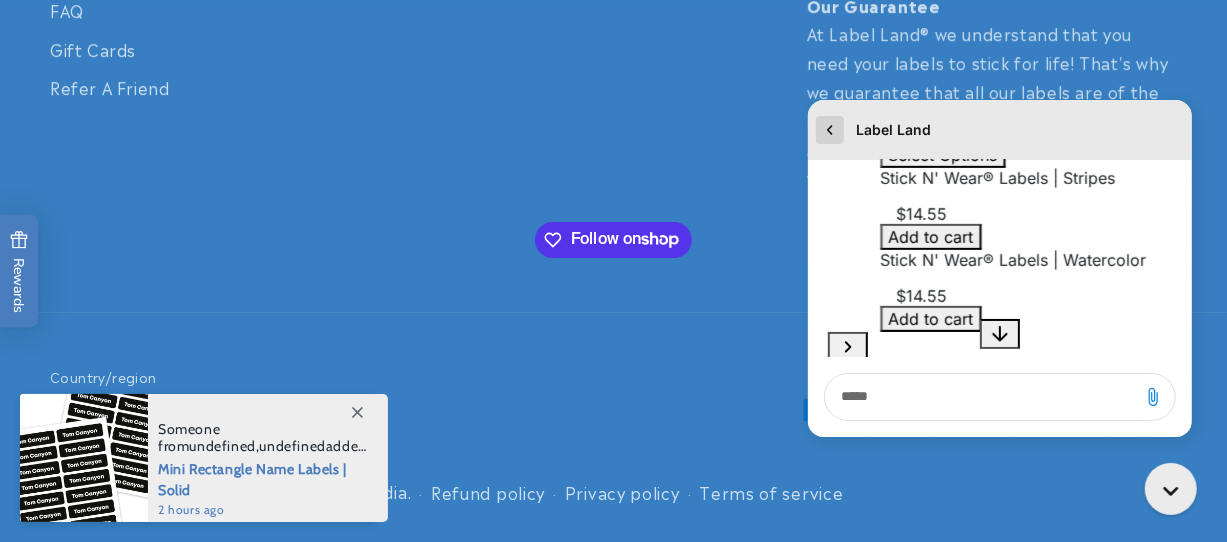 click 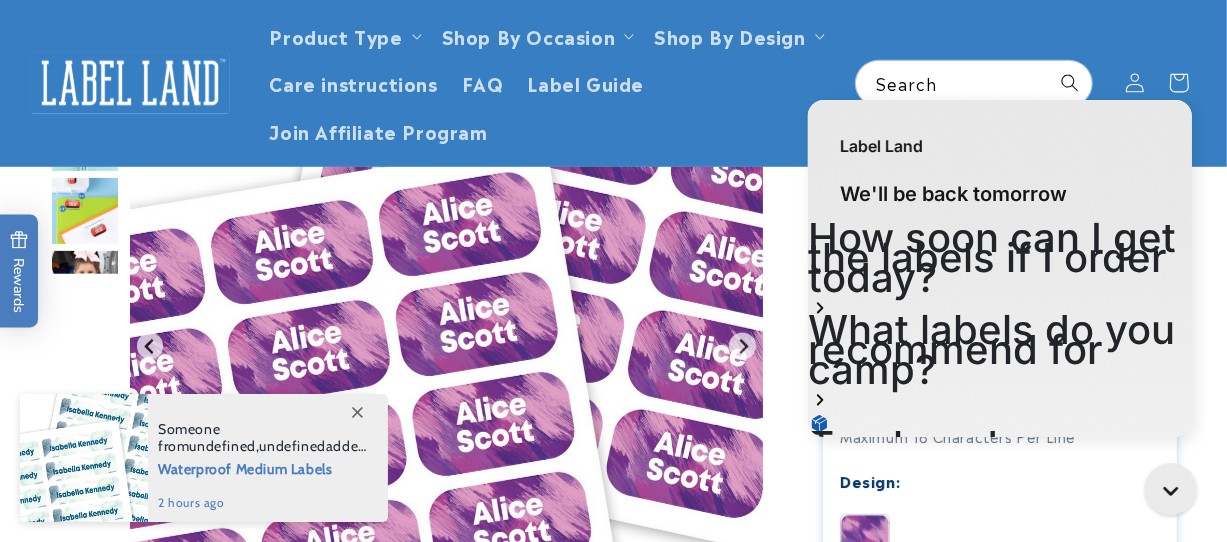 scroll, scrollTop: 0, scrollLeft: 0, axis: both 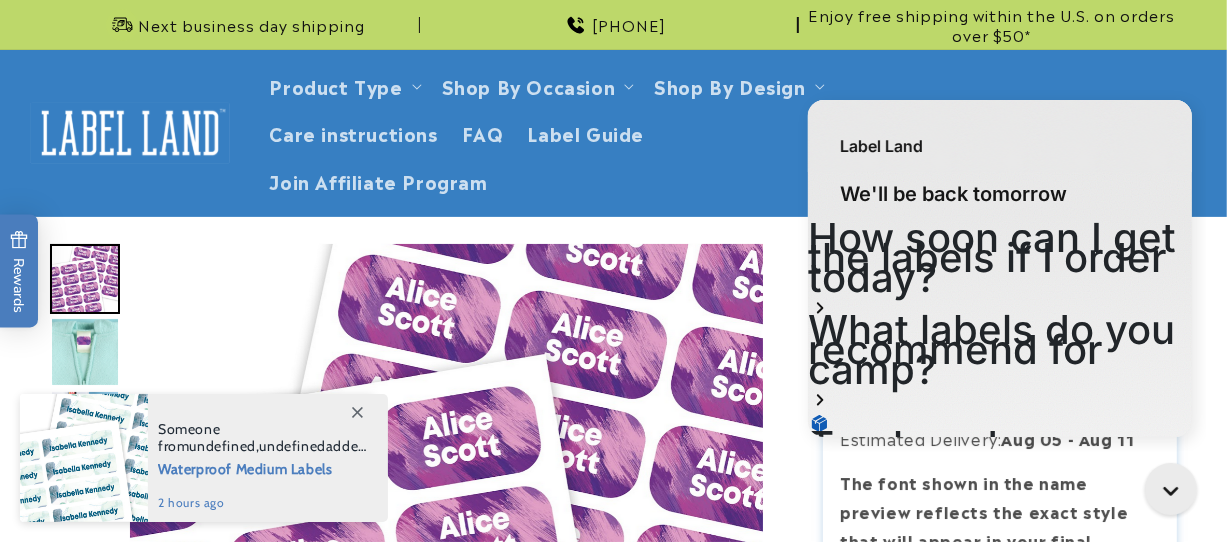 click at bounding box center (613, 2100) 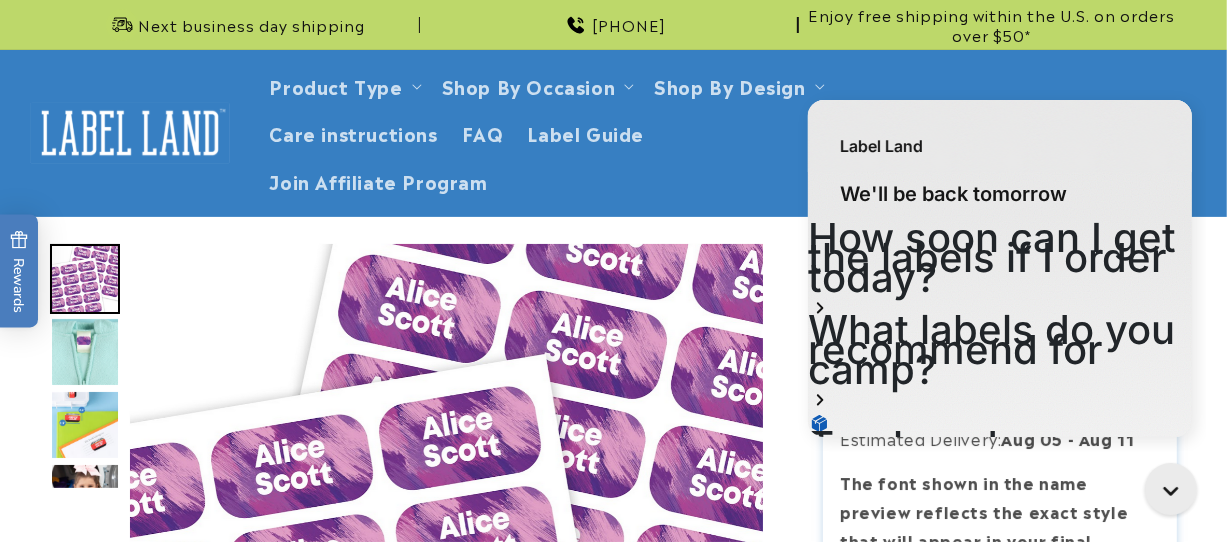 click at bounding box center (446, 560) 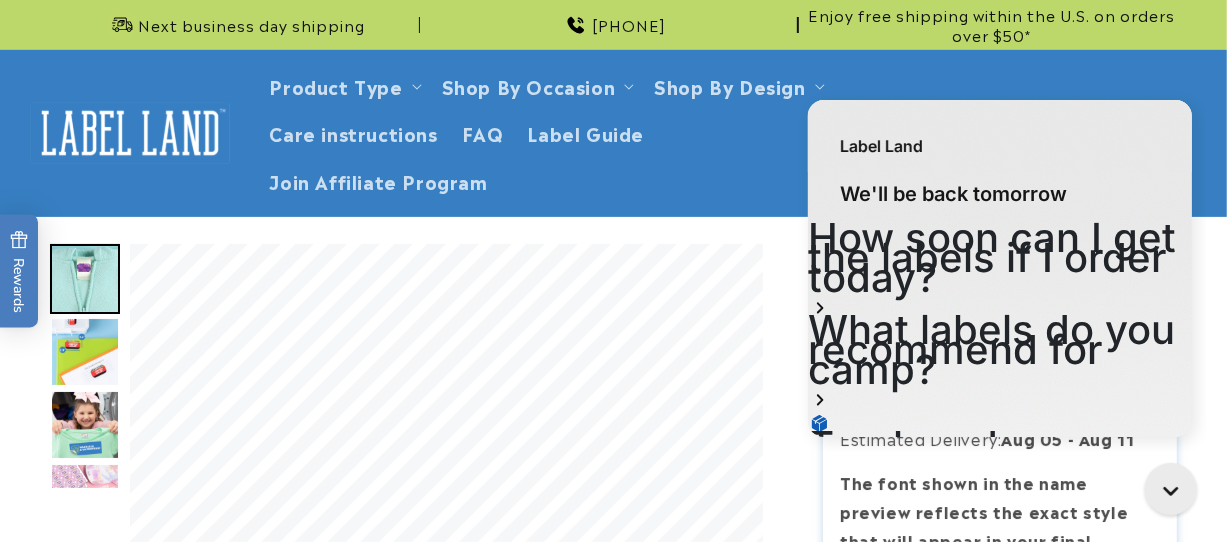 click on "Next business day shipping" at bounding box center (235, 24) 